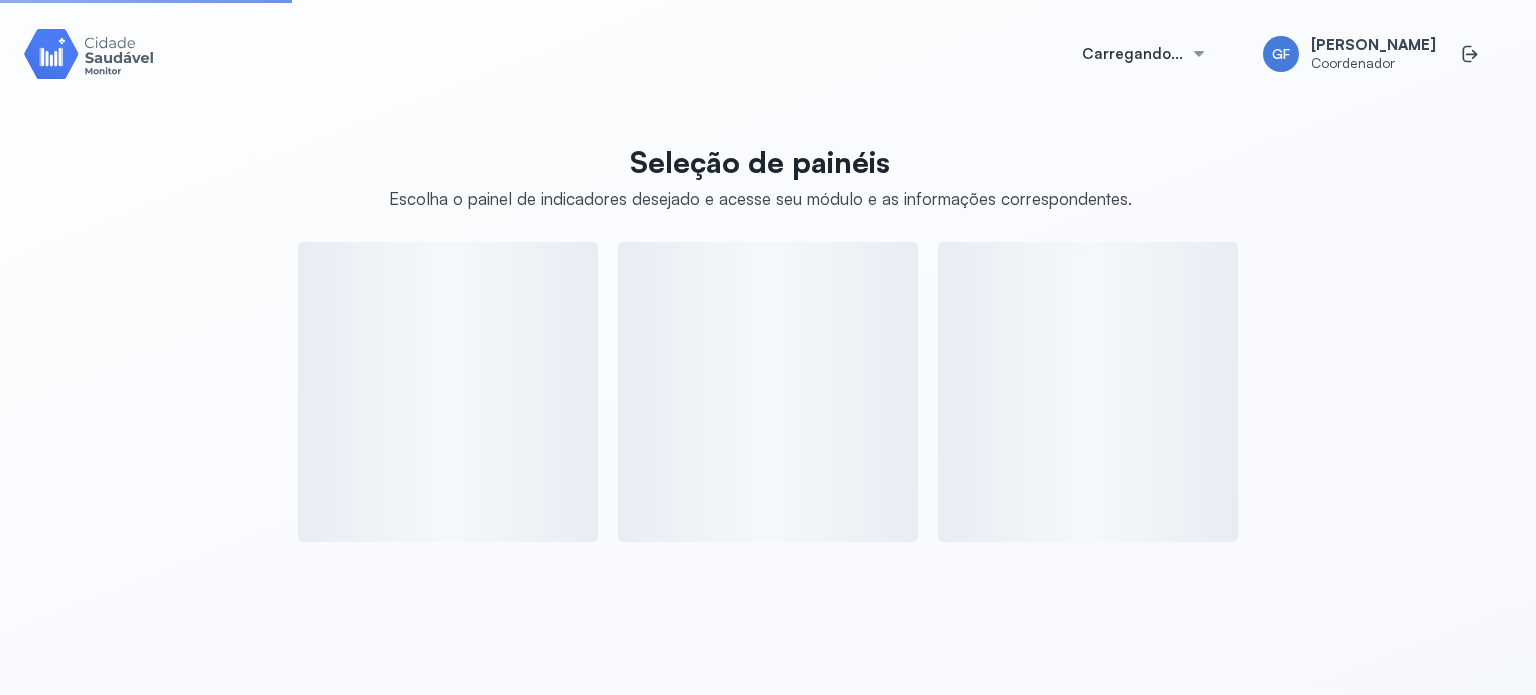 scroll, scrollTop: 0, scrollLeft: 0, axis: both 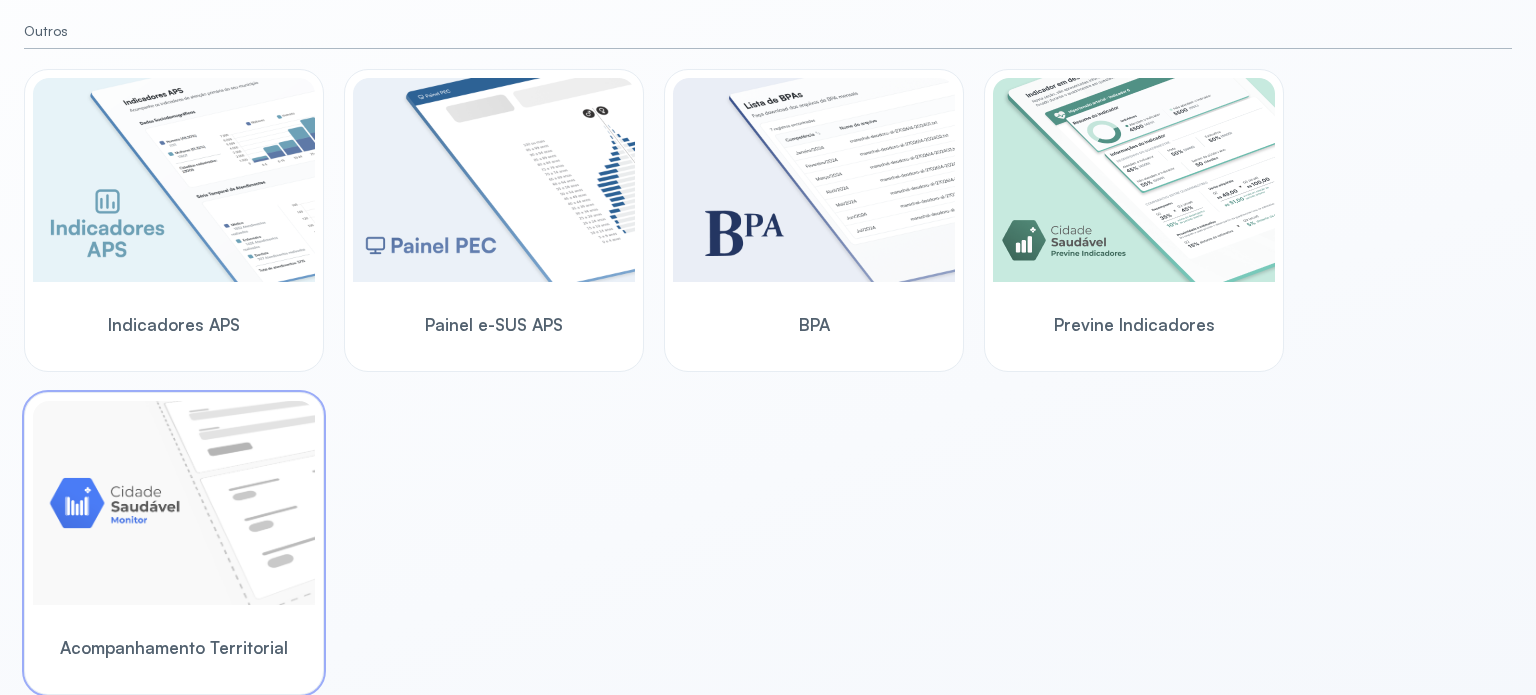 click at bounding box center (174, 503) 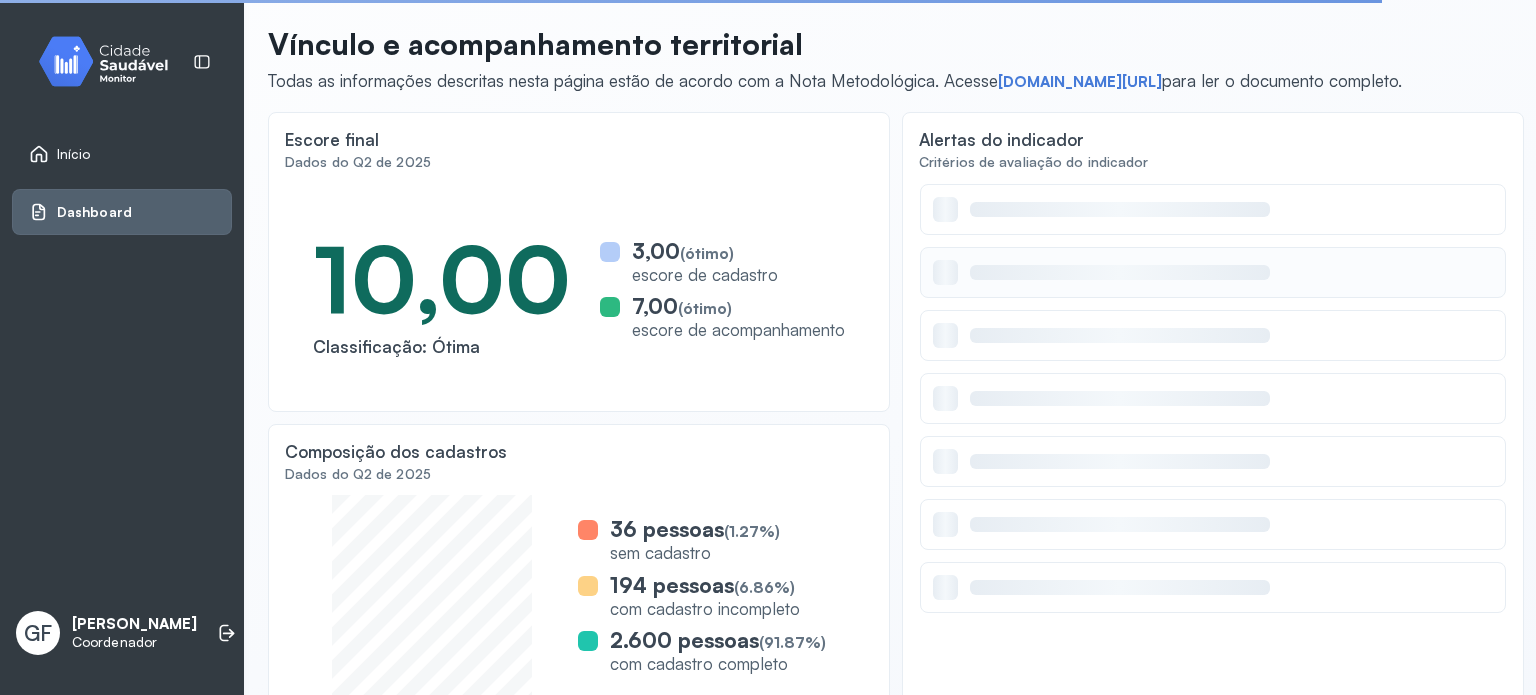 scroll, scrollTop: 0, scrollLeft: 0, axis: both 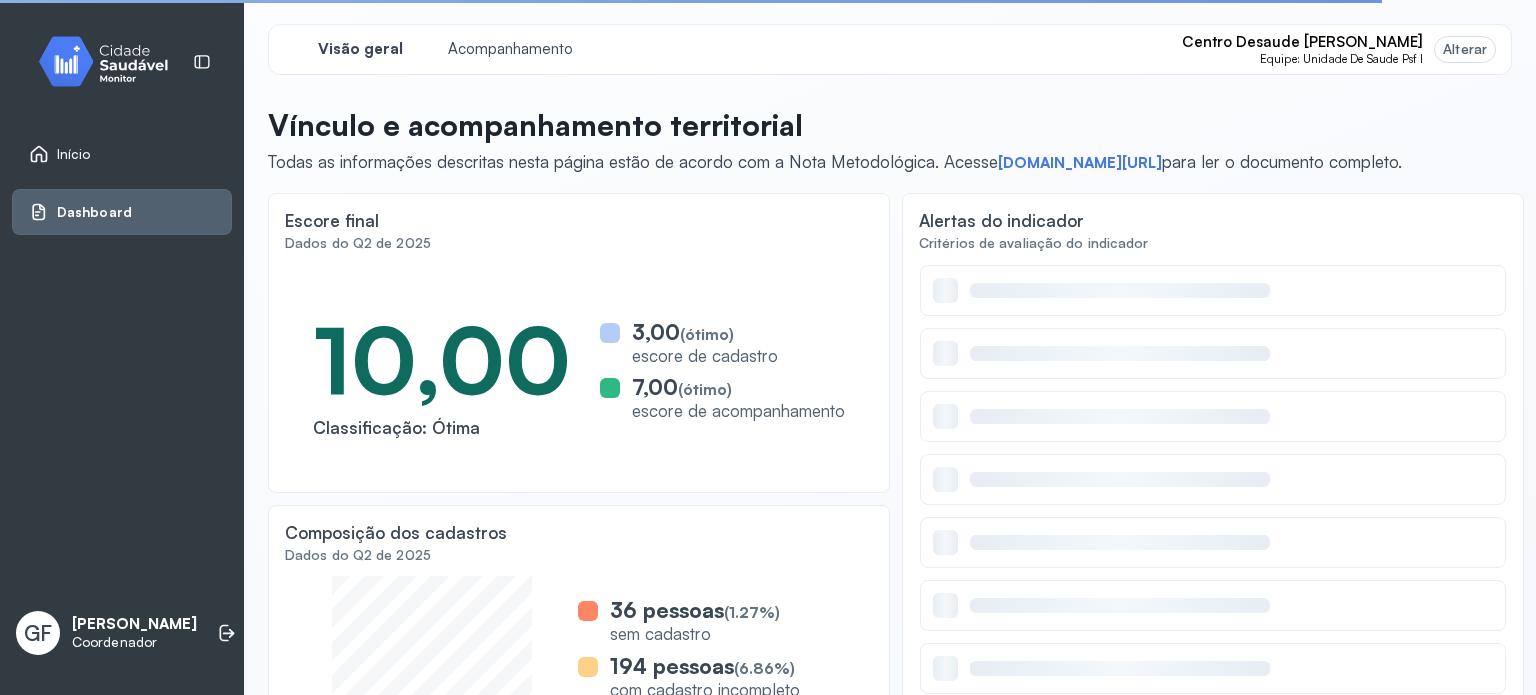 click on "Alterar" at bounding box center [1465, 49] 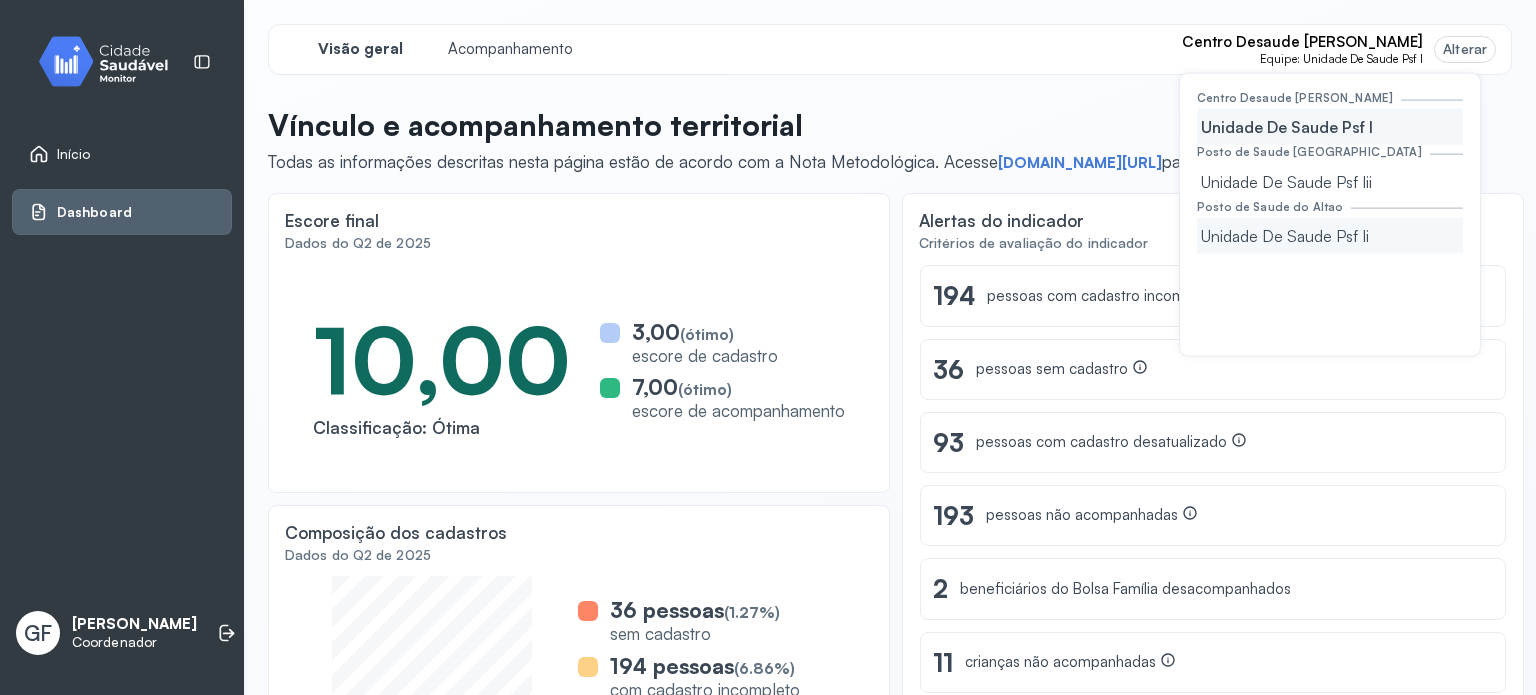 click on "Unidade De Saude Psf Ii" 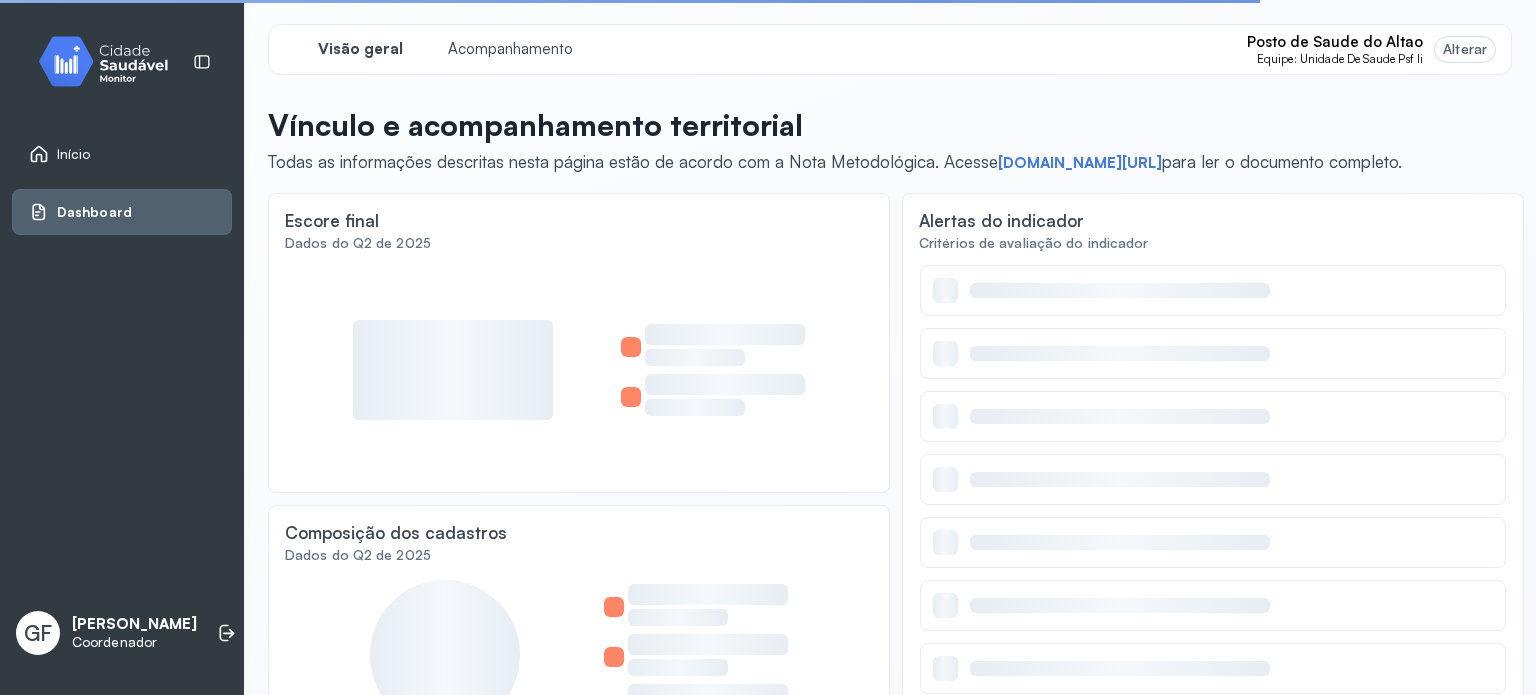 click on "Alterar" at bounding box center [1465, 49] 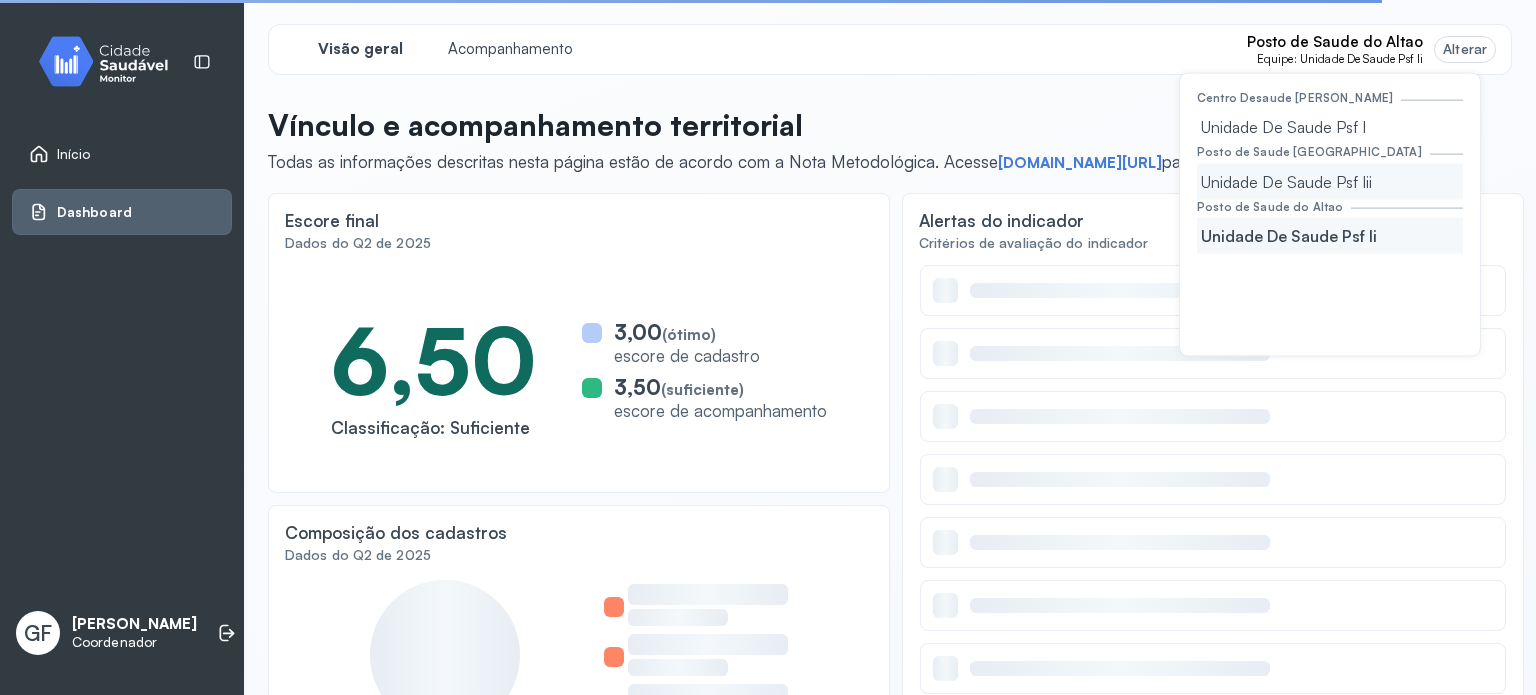 click on "Unidade De Saude Psf Iii" 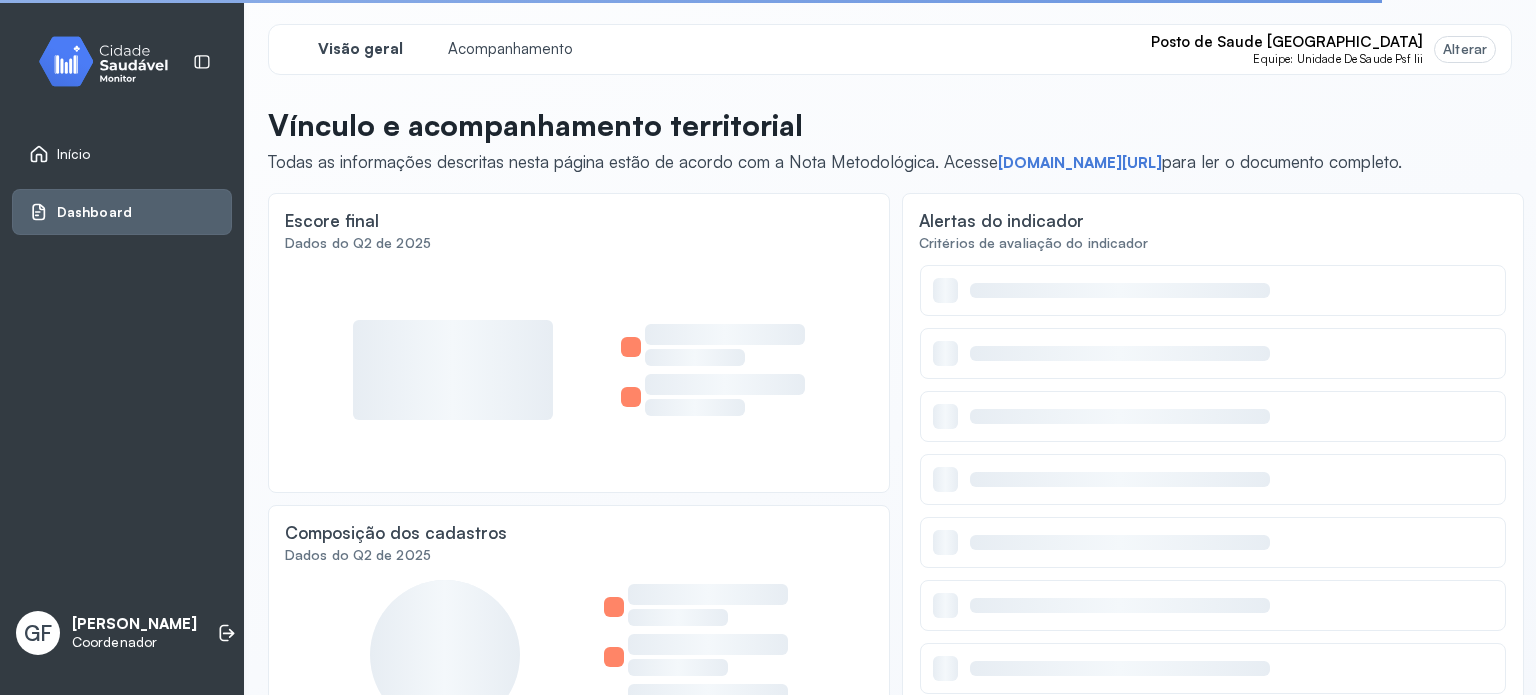 click on "Vínculo e acompanhamento territorial" at bounding box center [835, 125] 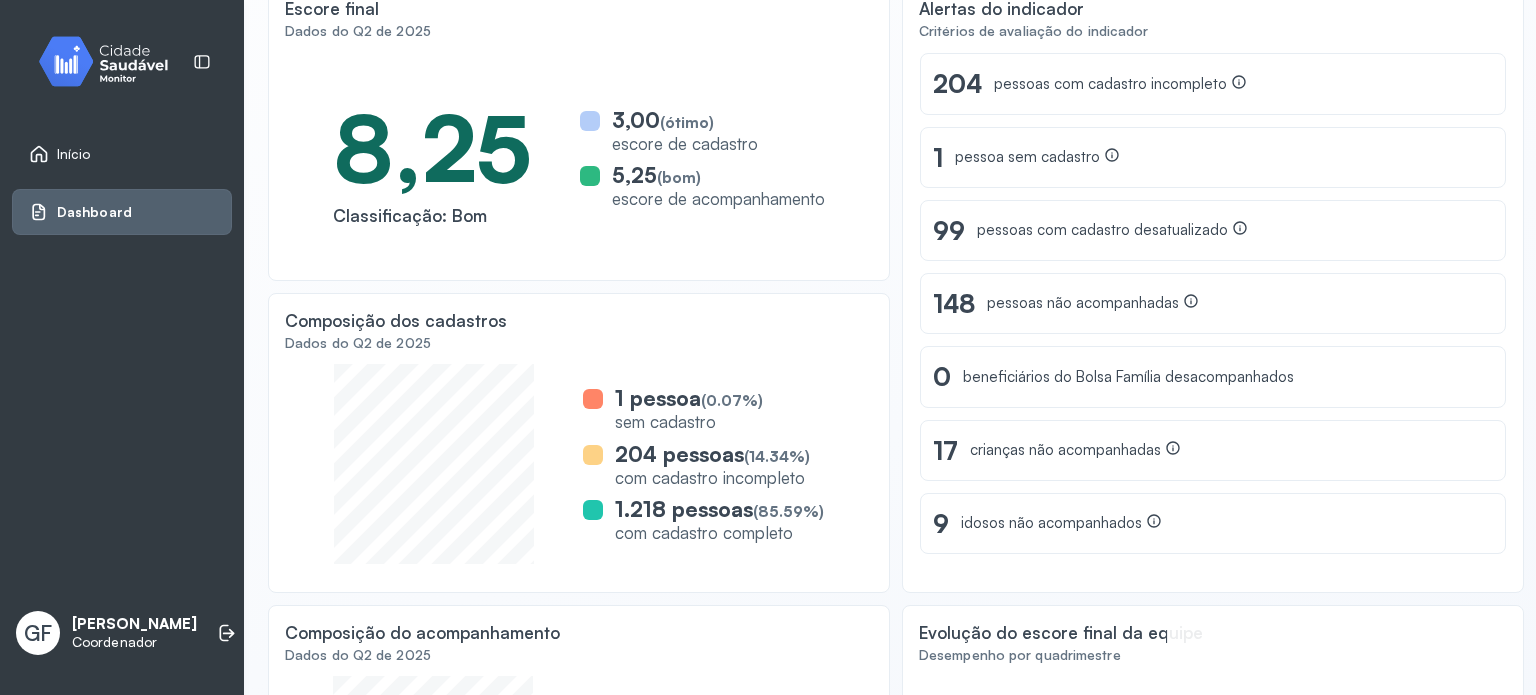 scroll, scrollTop: 120, scrollLeft: 0, axis: vertical 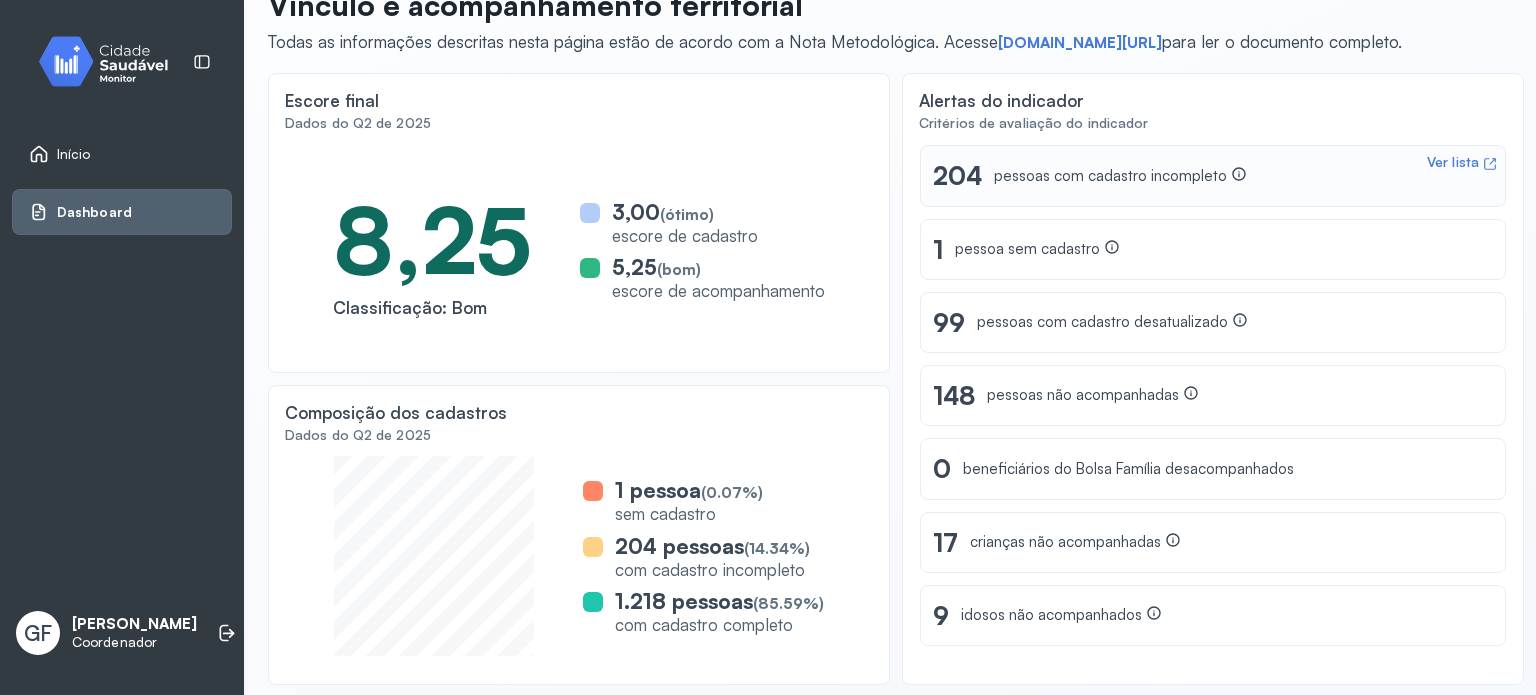 click on "Ver lista" at bounding box center (1453, 162) 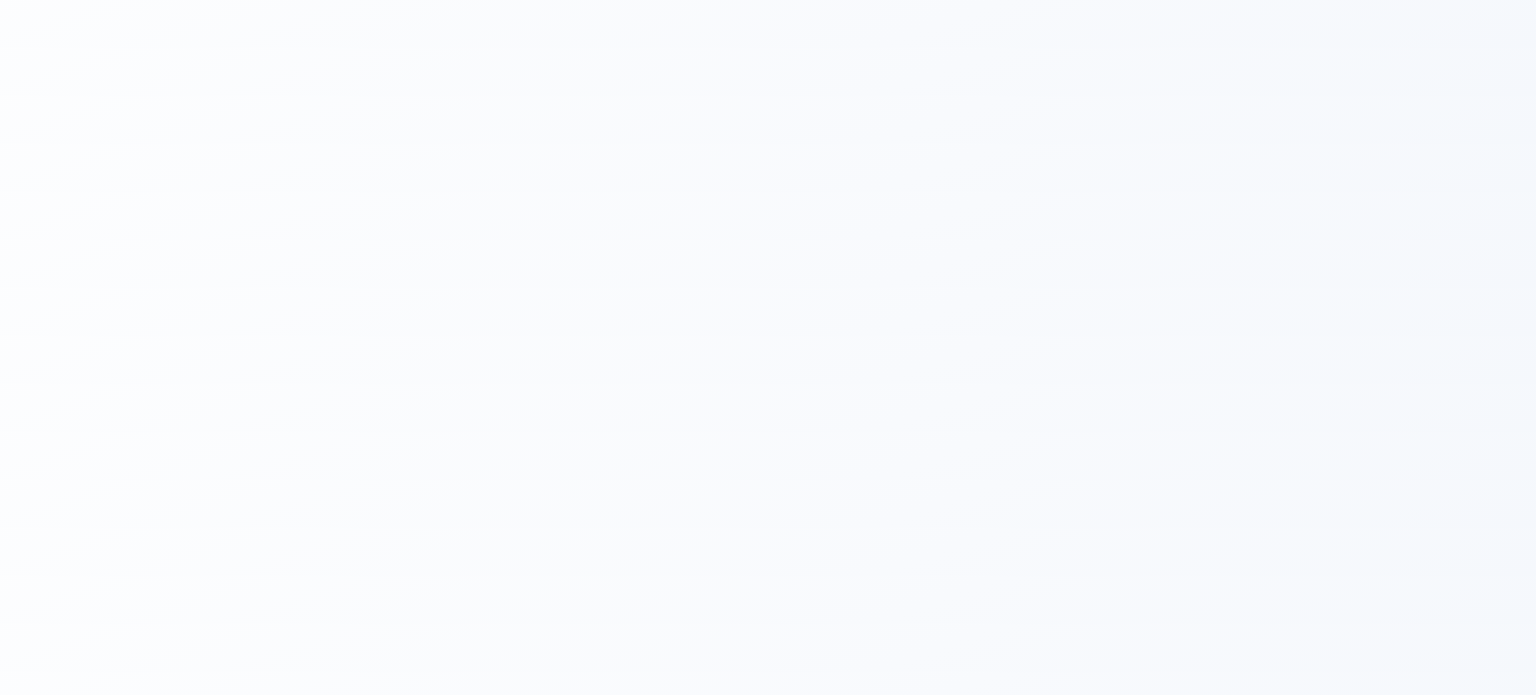 scroll, scrollTop: 0, scrollLeft: 0, axis: both 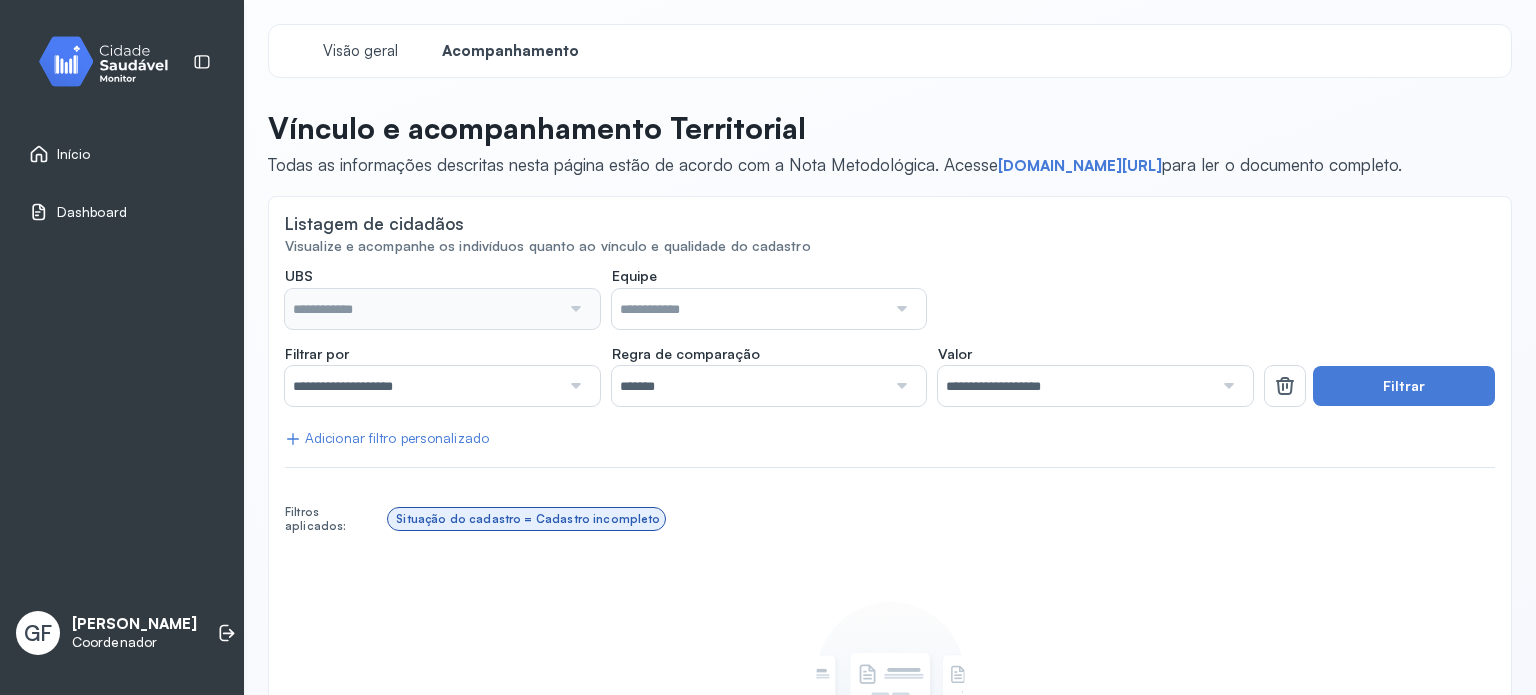 type on "**********" 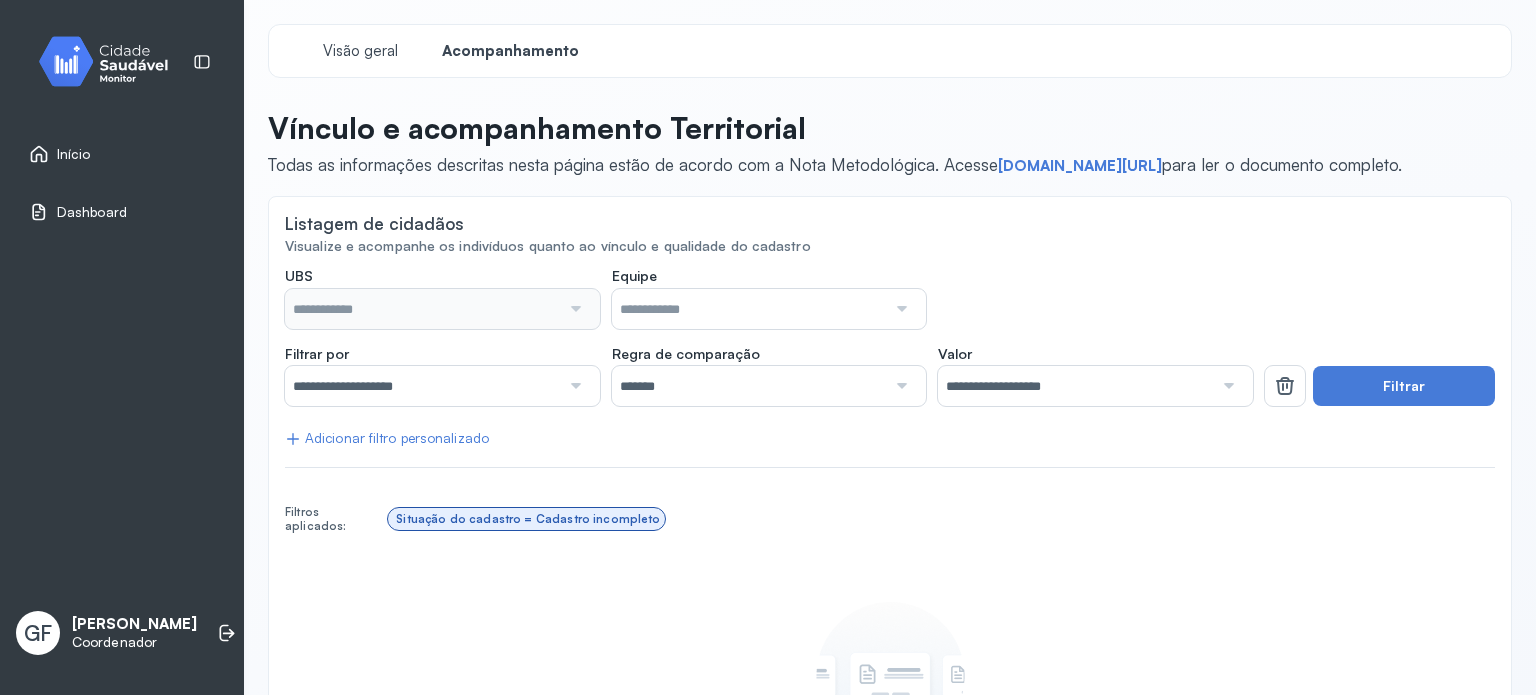 type on "**********" 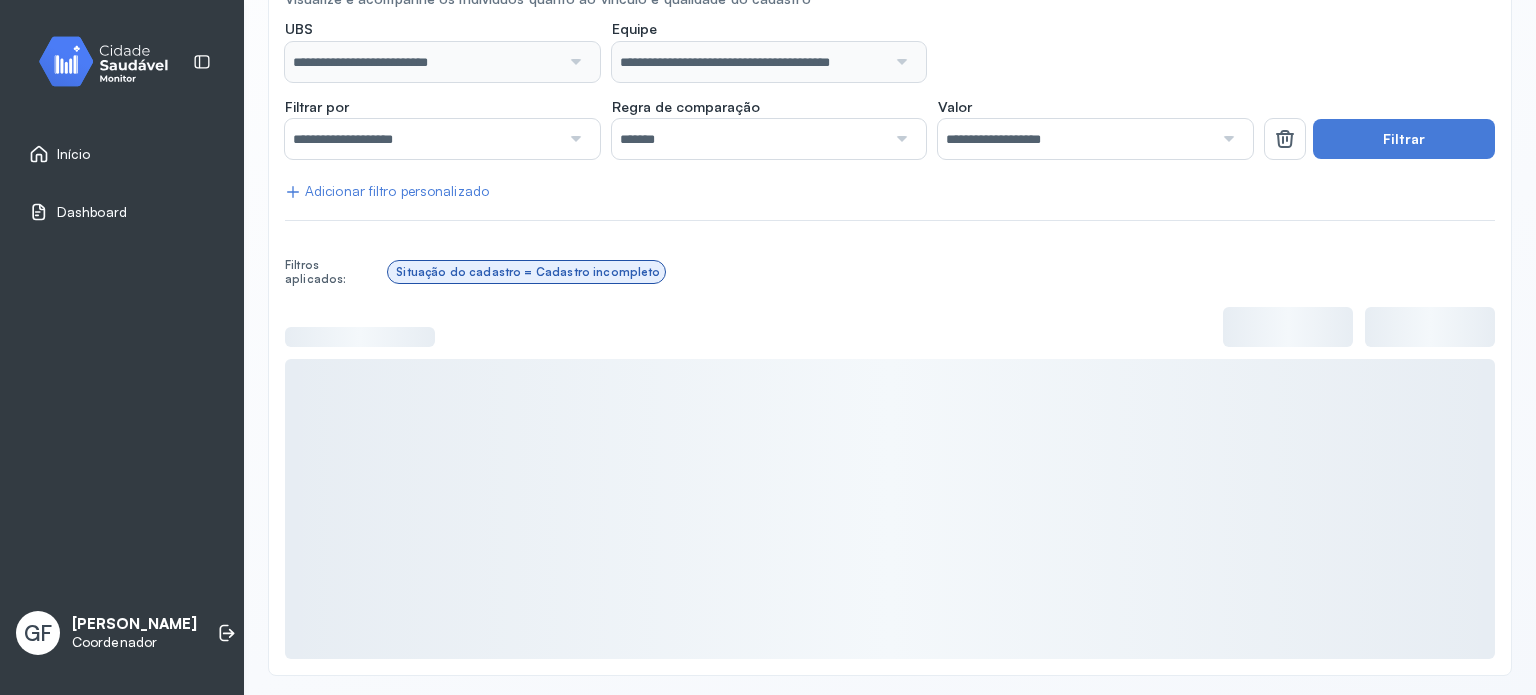 scroll, scrollTop: 251, scrollLeft: 0, axis: vertical 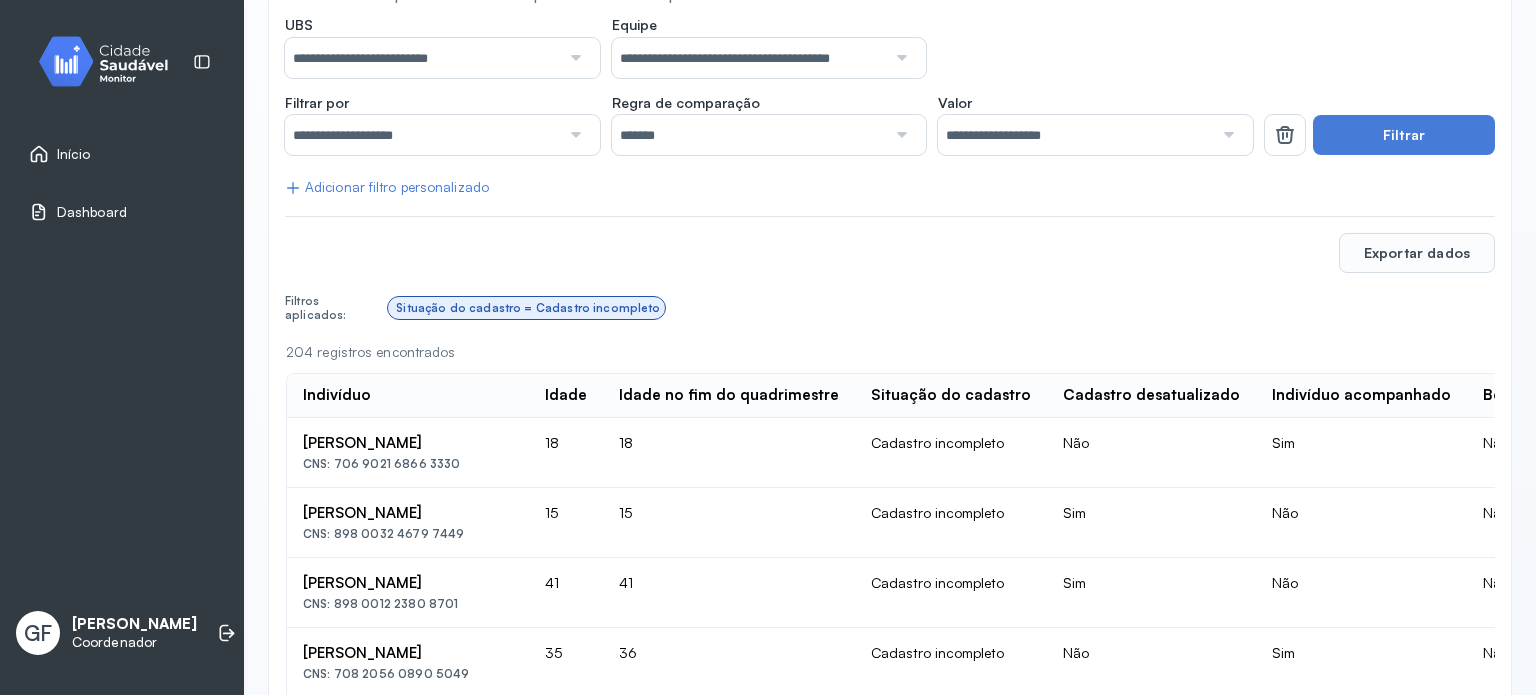 click on "CNS: 706 9021 6866 3330" at bounding box center [408, 464] 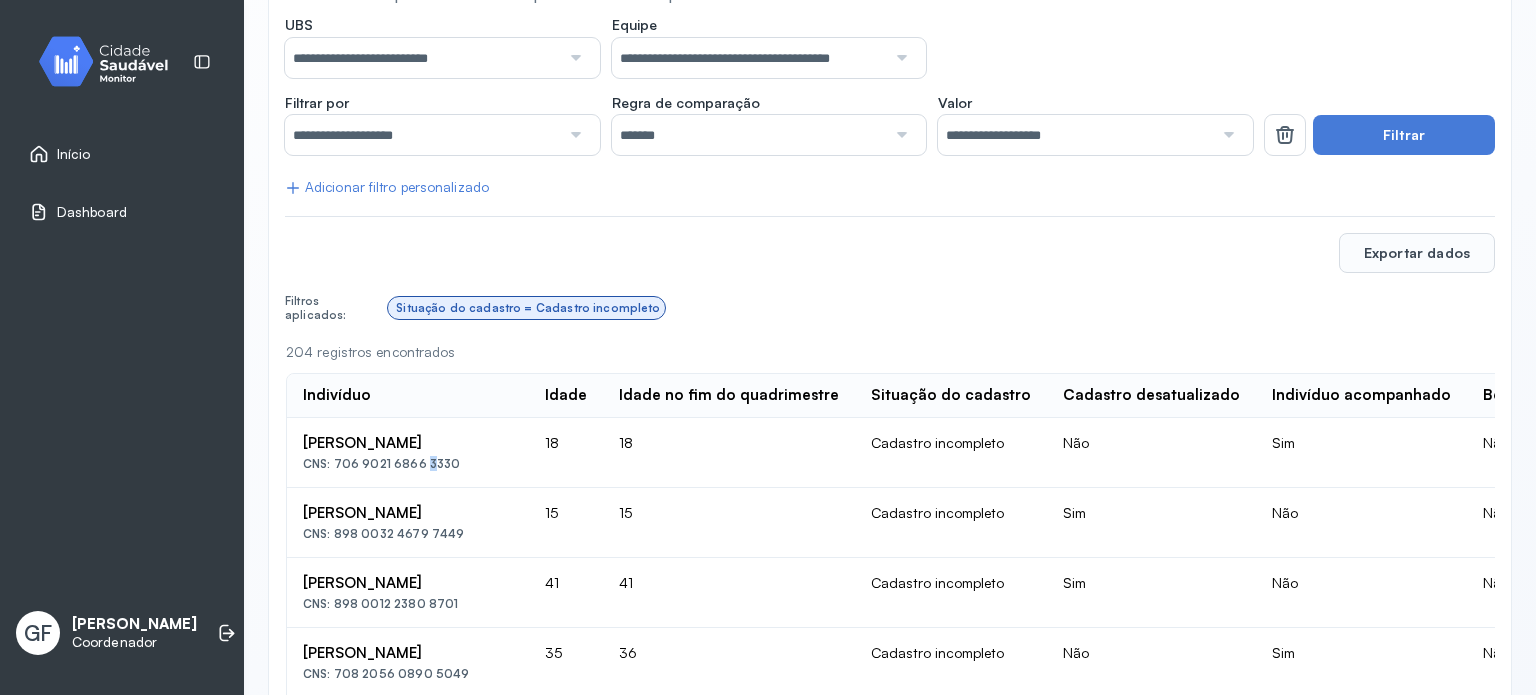 click on "CNS: 706 9021 6866 3330" at bounding box center (408, 464) 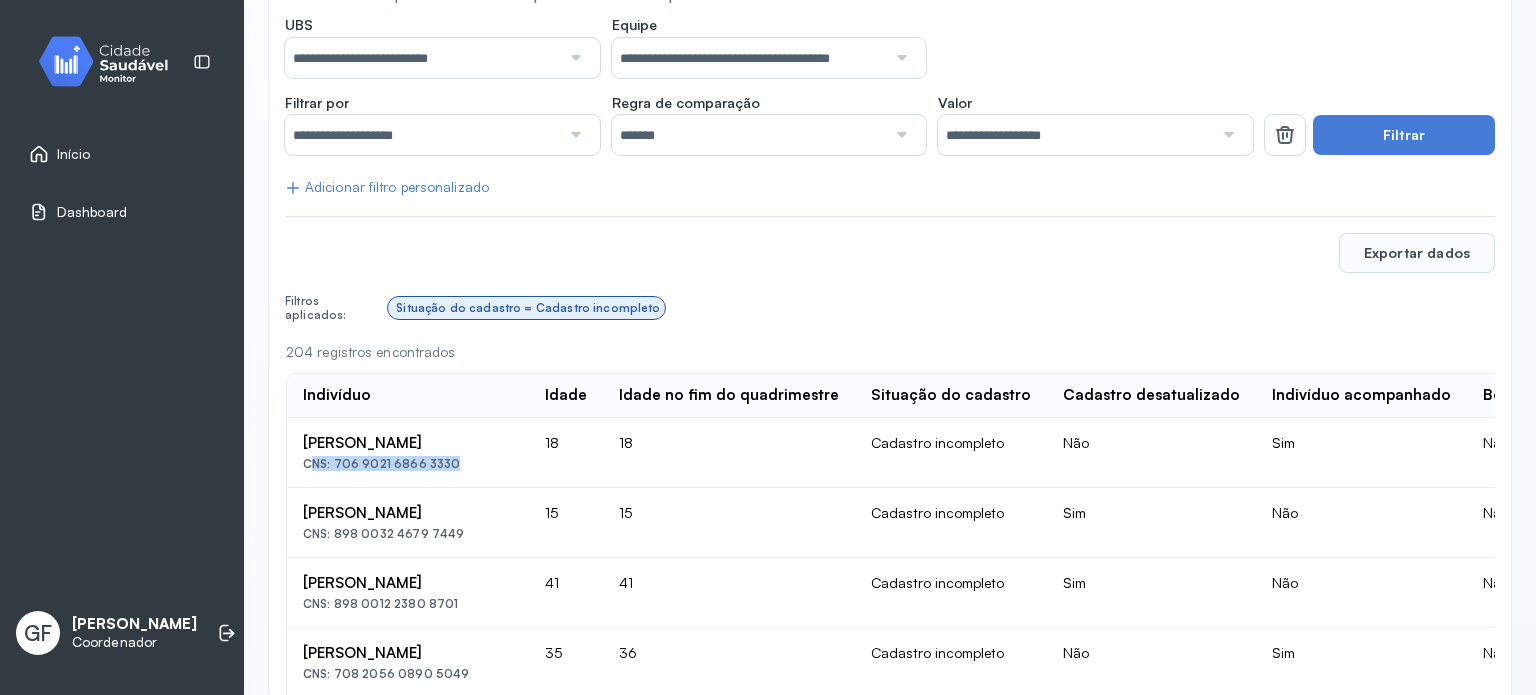click on "CNS: 706 9021 6866 3330" at bounding box center (408, 464) 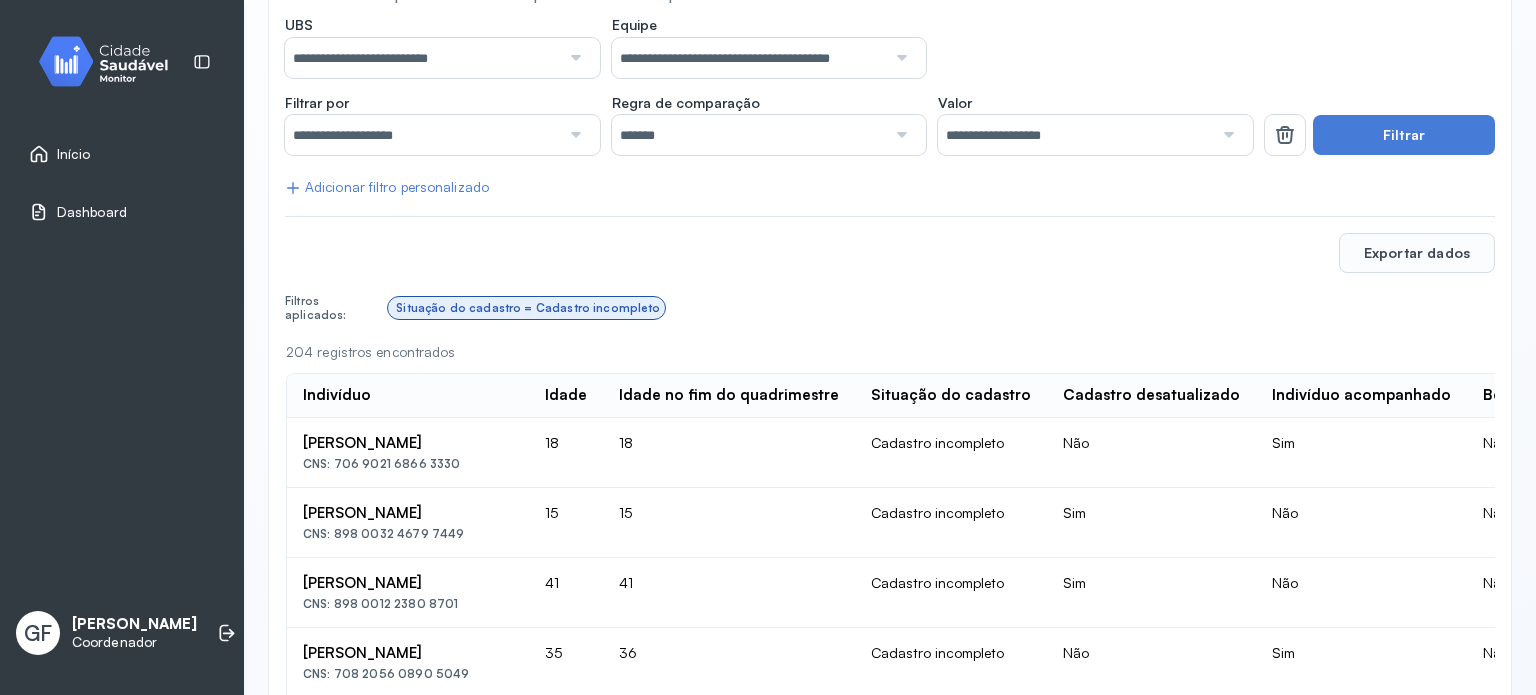 drag, startPoint x: 335, startPoint y: 461, endPoint x: 503, endPoint y: 456, distance: 168.07439 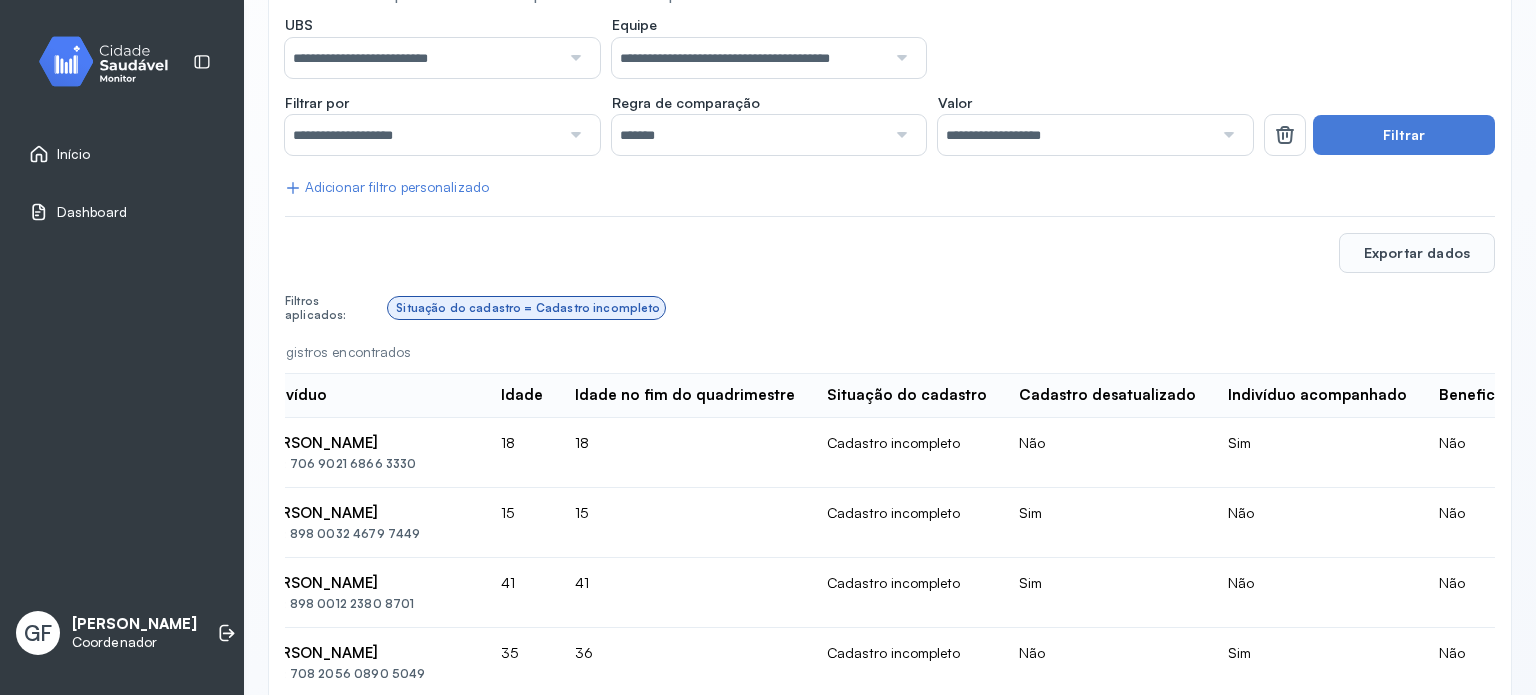 scroll, scrollTop: 0, scrollLeft: 0, axis: both 